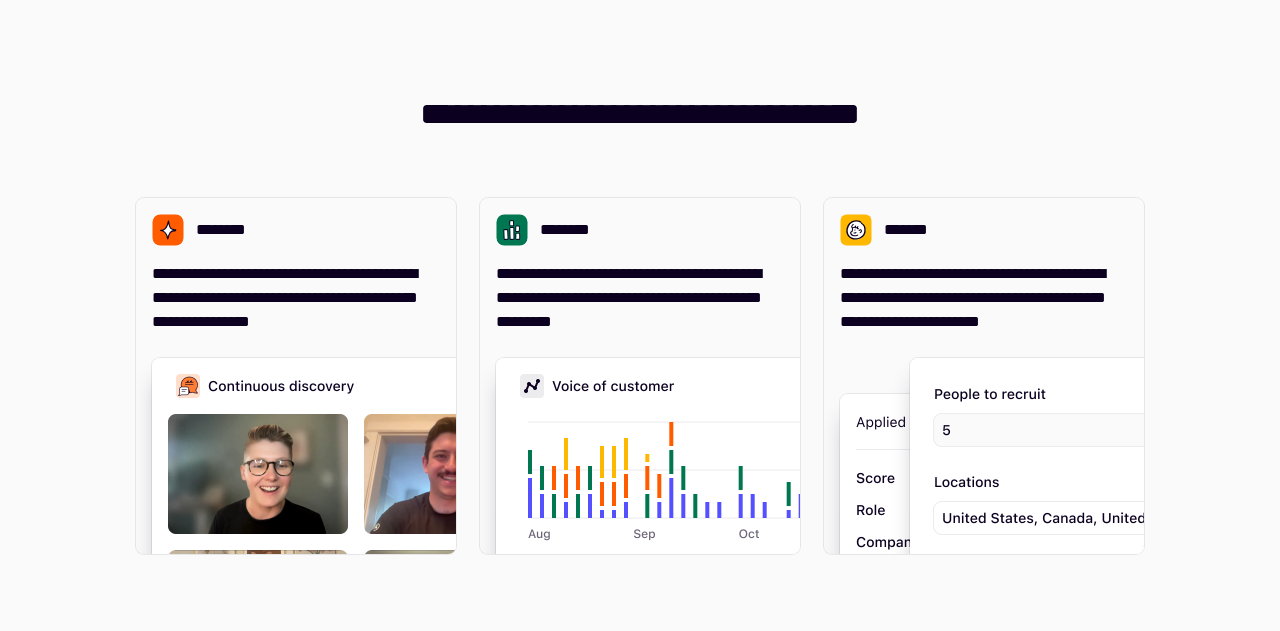 scroll, scrollTop: 0, scrollLeft: 0, axis: both 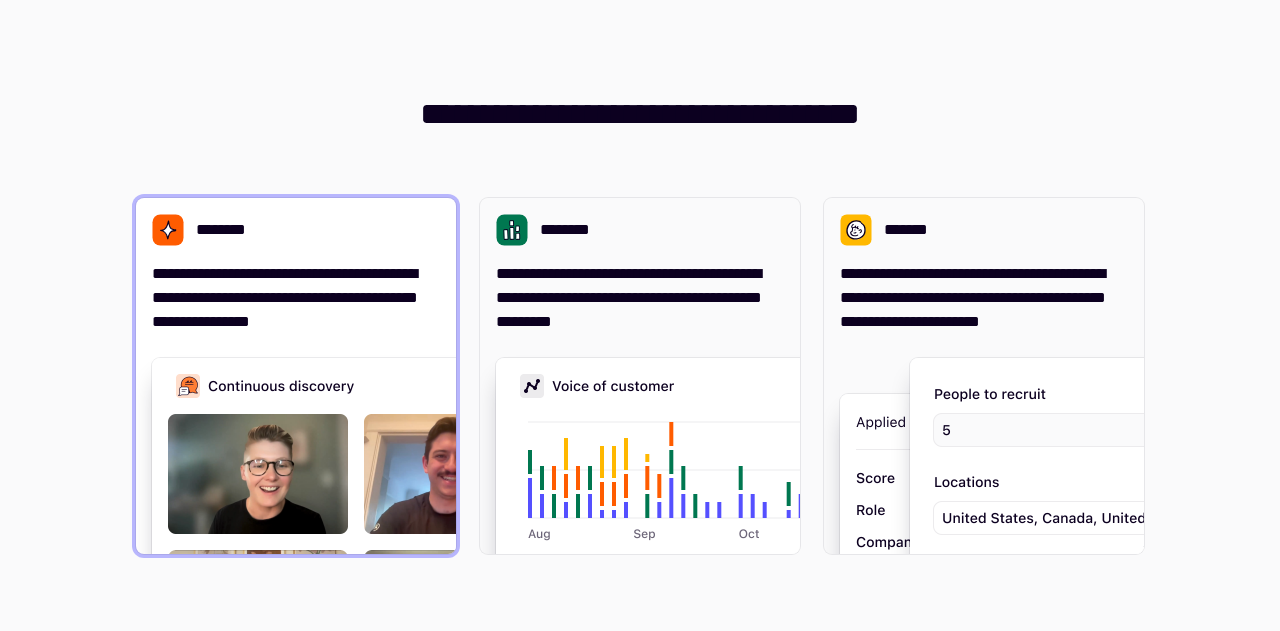 click on "**********" at bounding box center (296, 298) 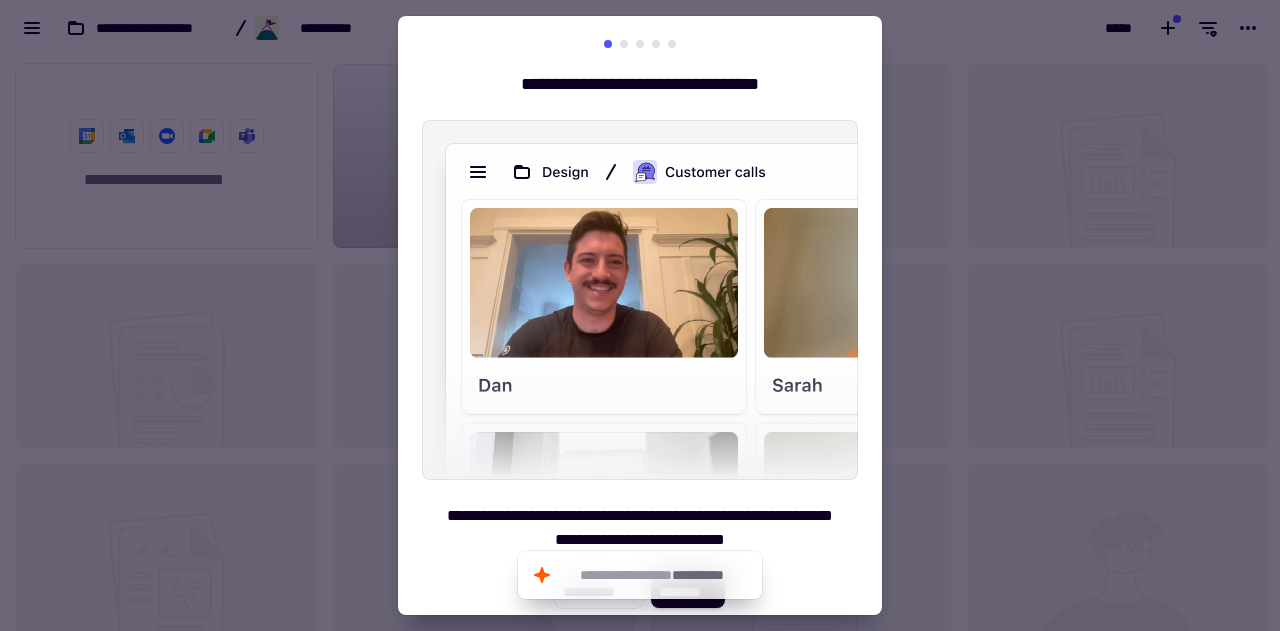 scroll, scrollTop: 16, scrollLeft: 16, axis: both 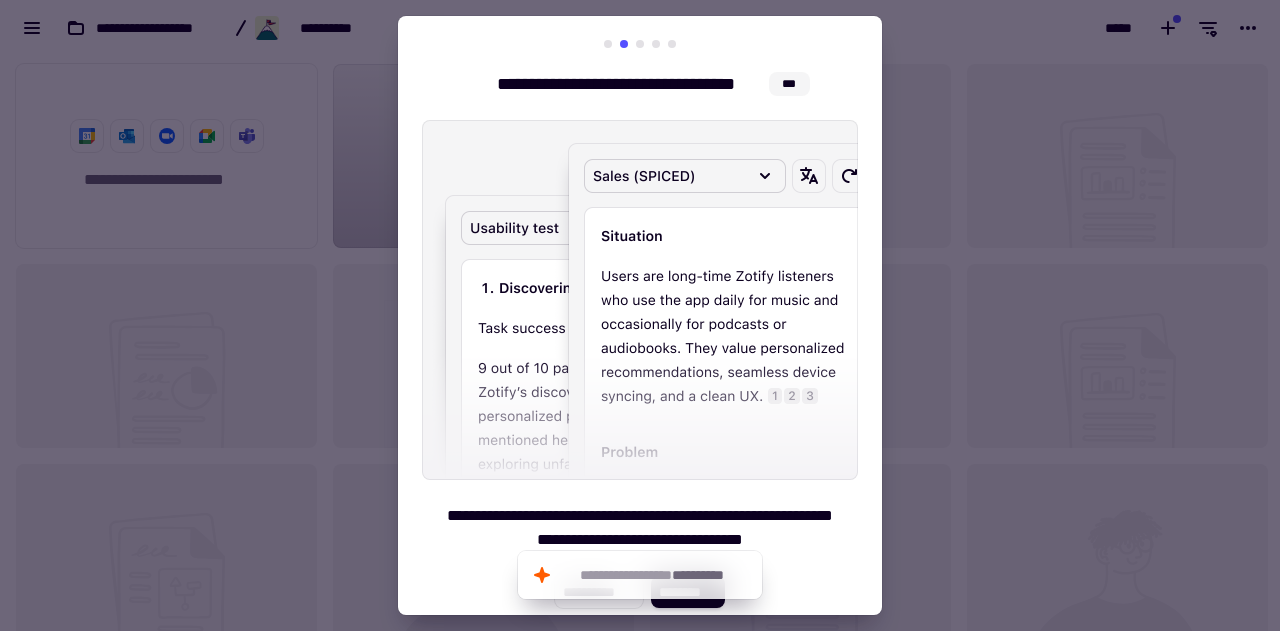 click at bounding box center [640, 44] 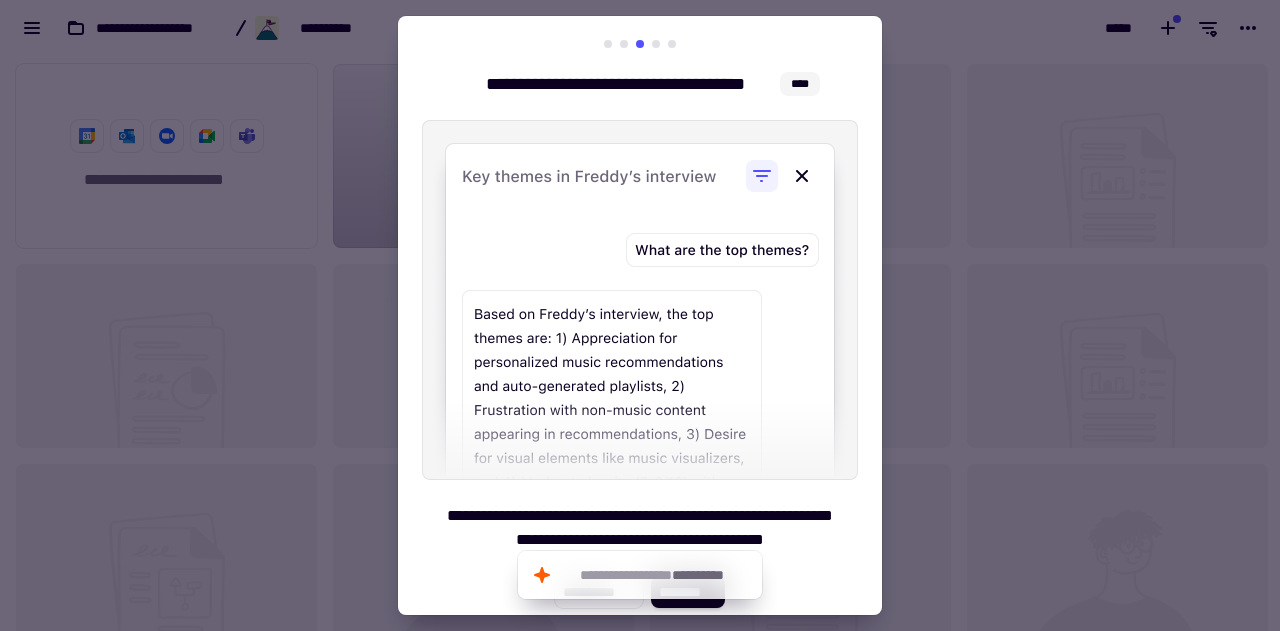click at bounding box center (656, 44) 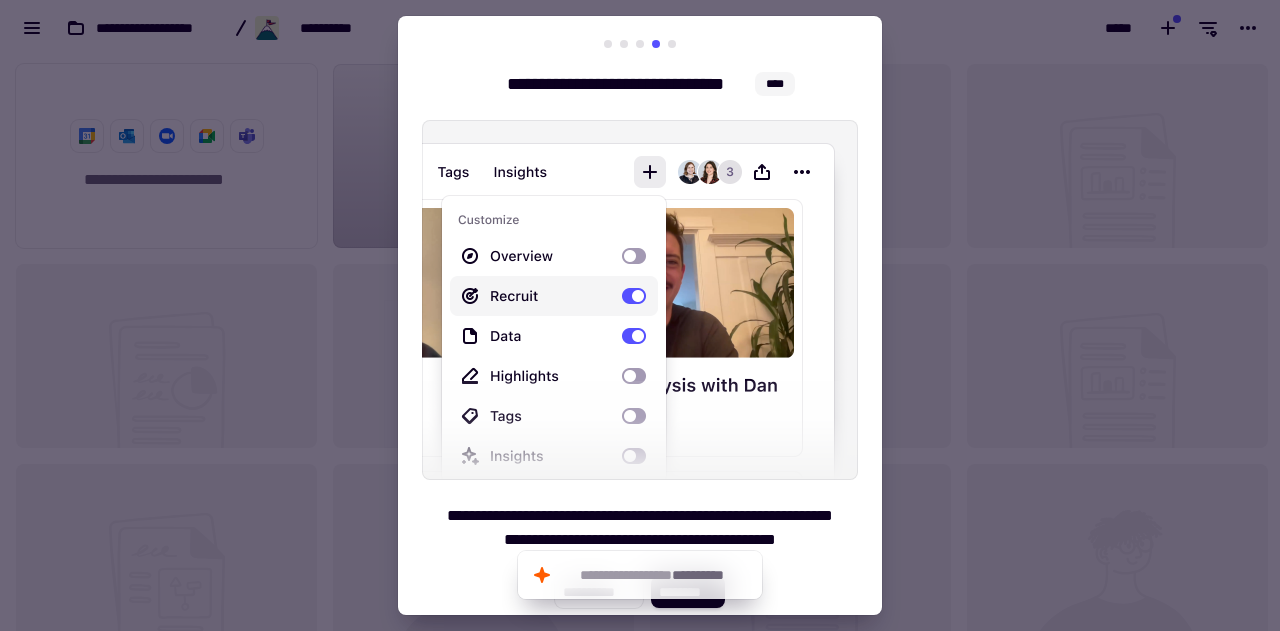 click at bounding box center [672, 44] 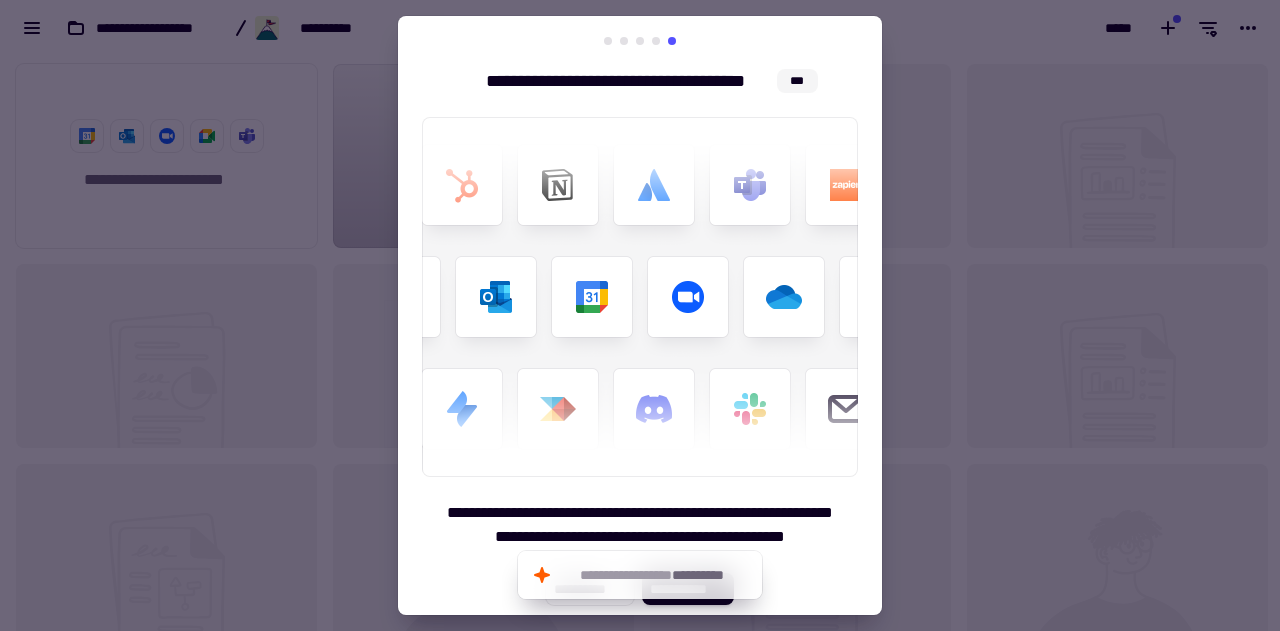 scroll, scrollTop: 4, scrollLeft: 0, axis: vertical 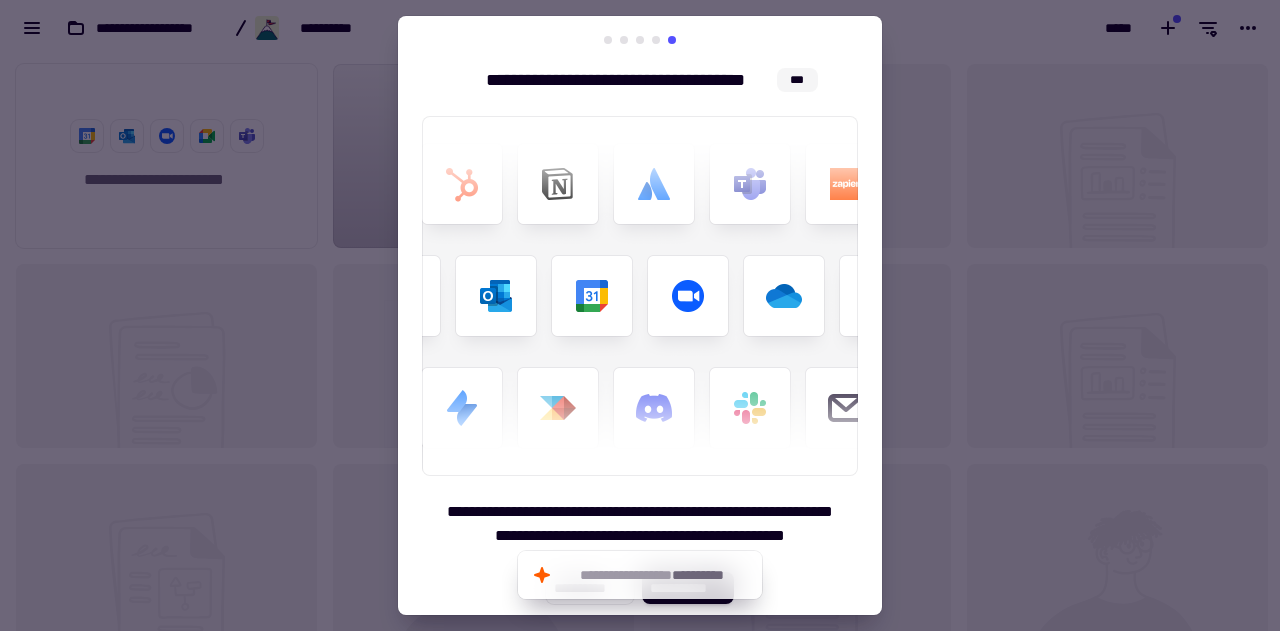 click at bounding box center [640, 315] 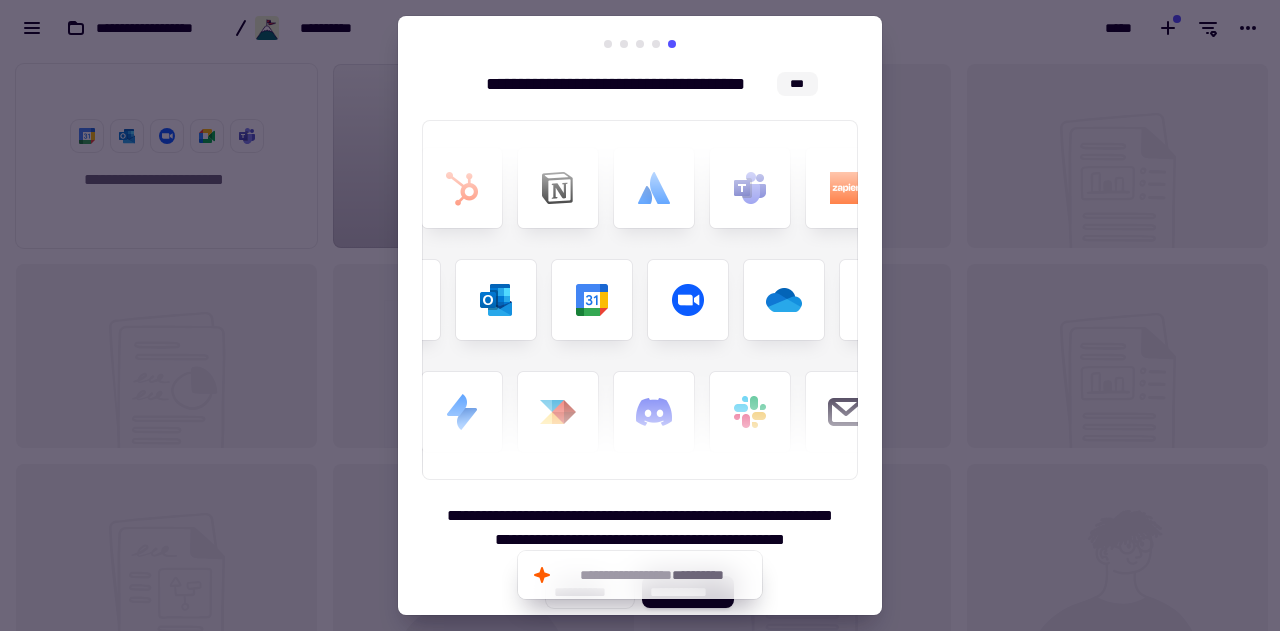 click on "**********" at bounding box center (640, 324) 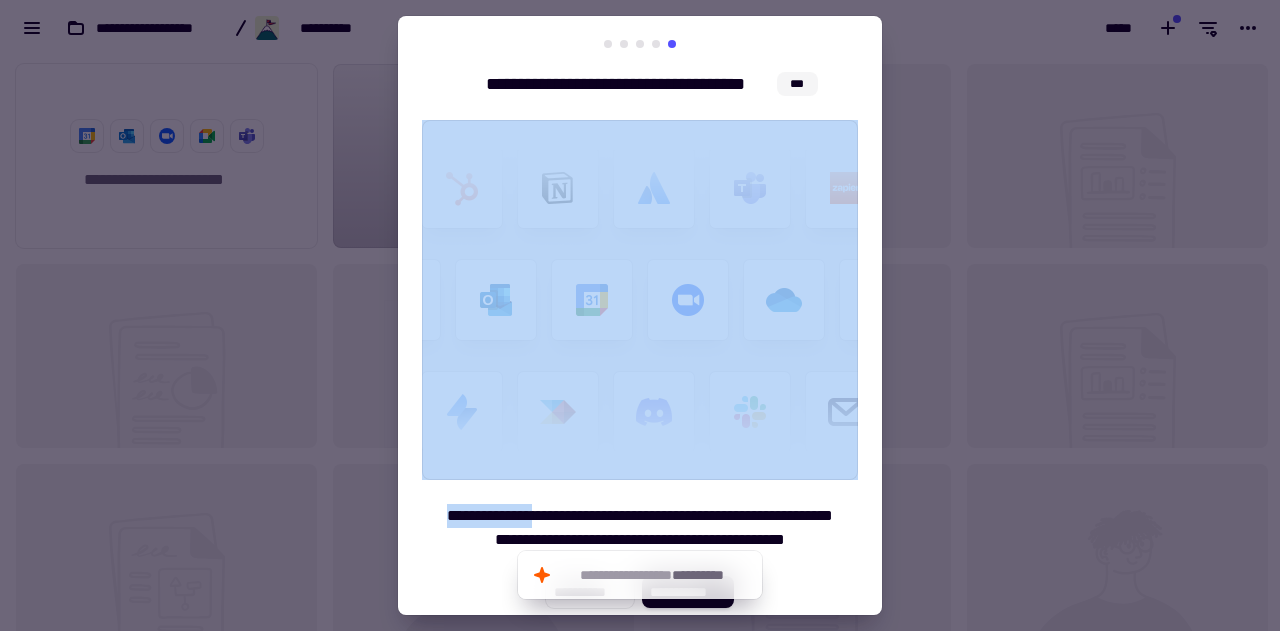 click on "**********" at bounding box center (640, 324) 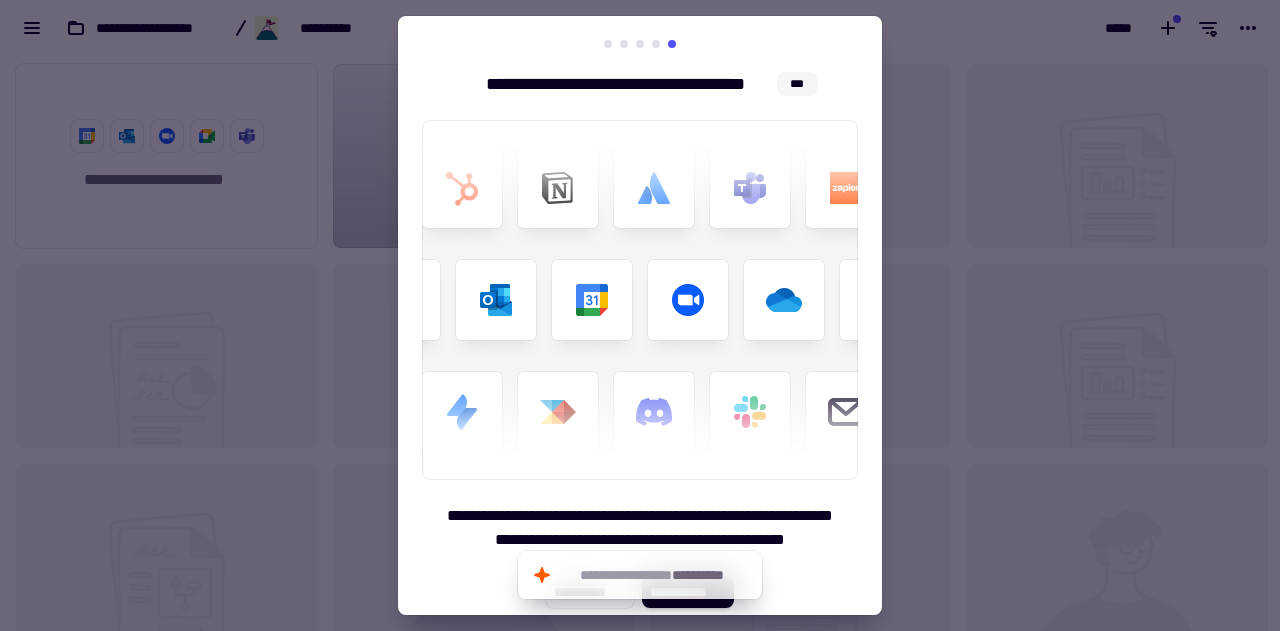 click at bounding box center (640, 315) 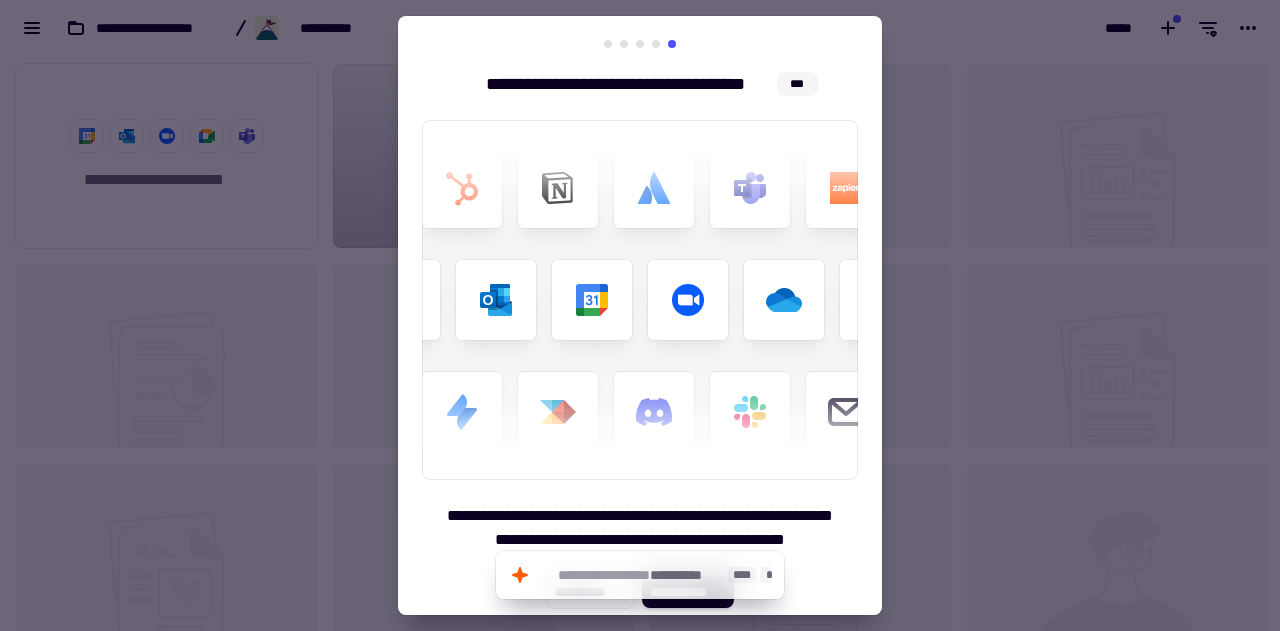 click on "**********" 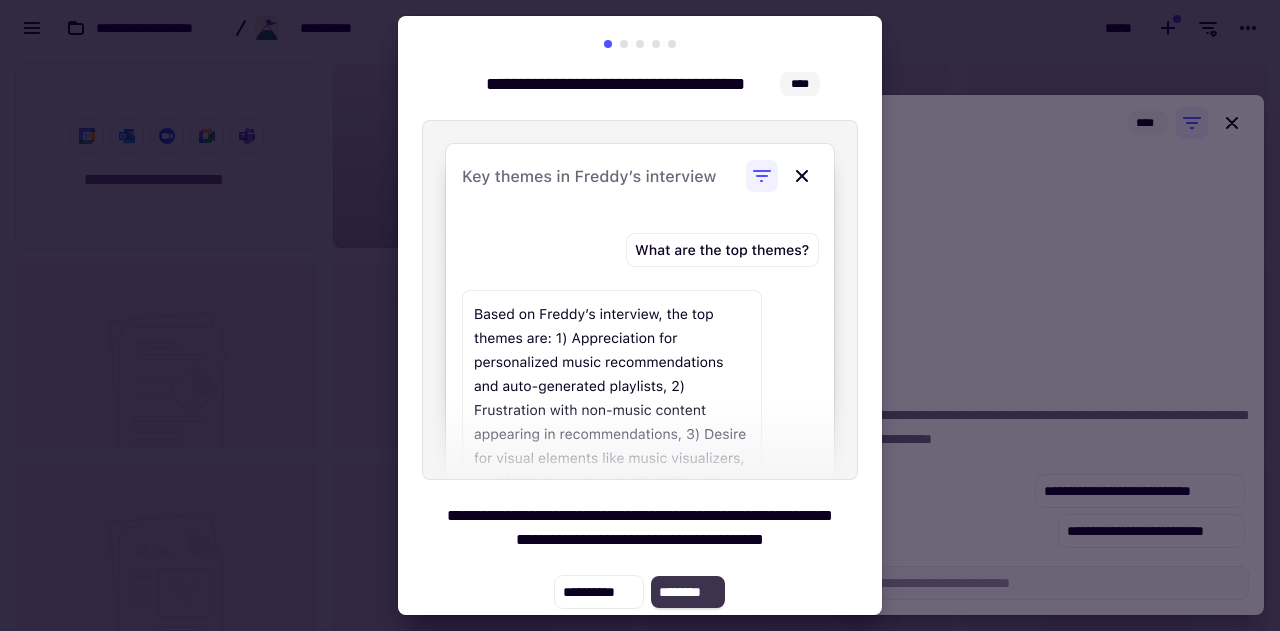 click on "********" 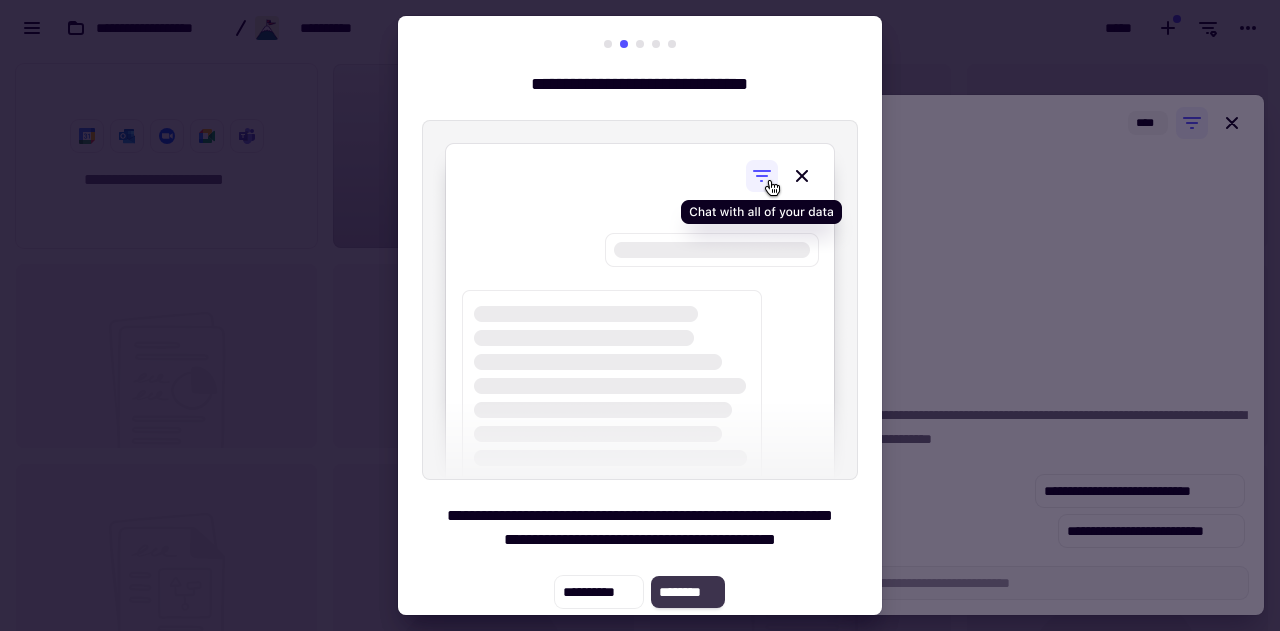 click on "********" 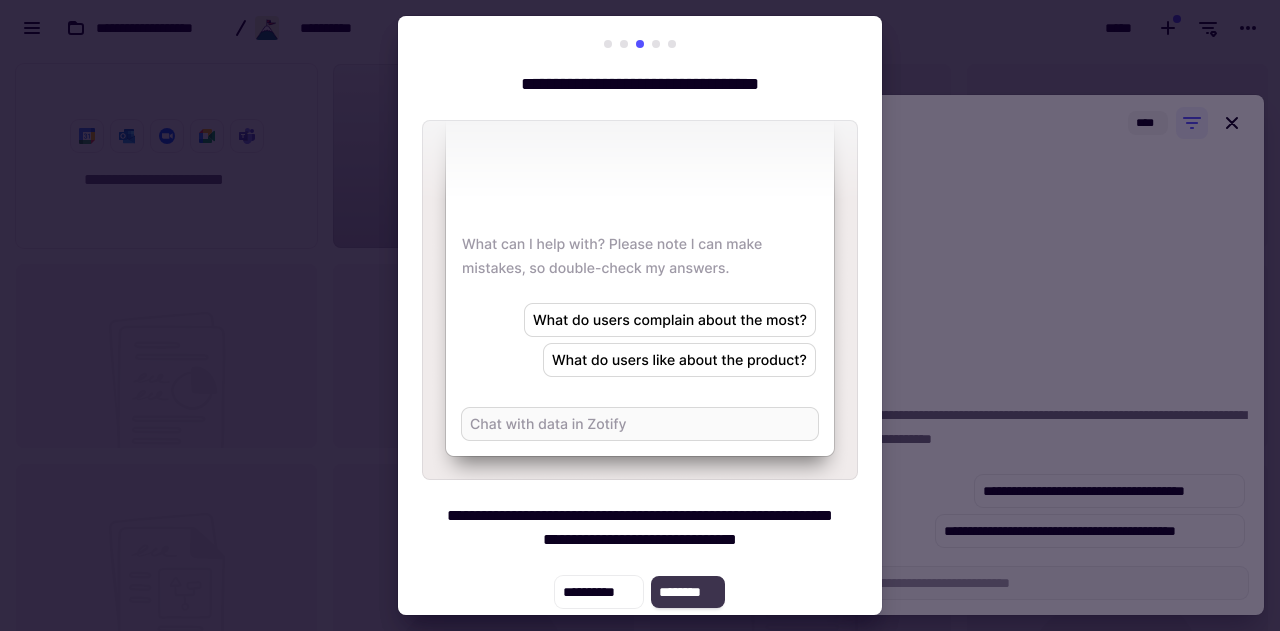click on "********" 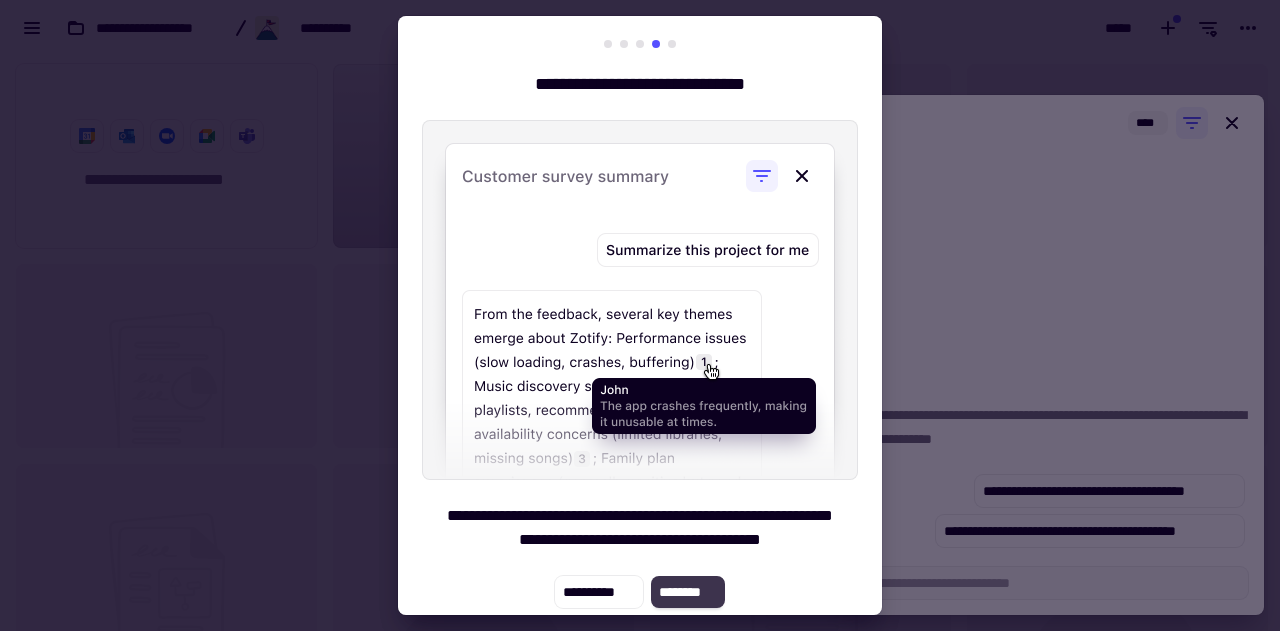 click on "********" 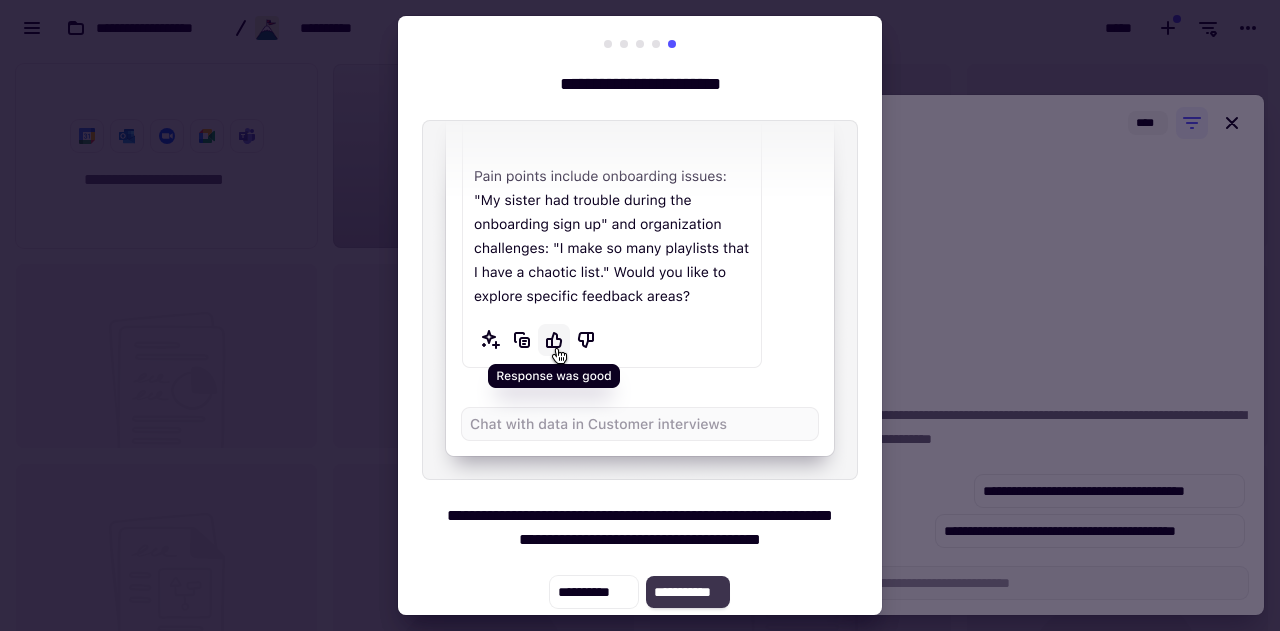 click on "**********" 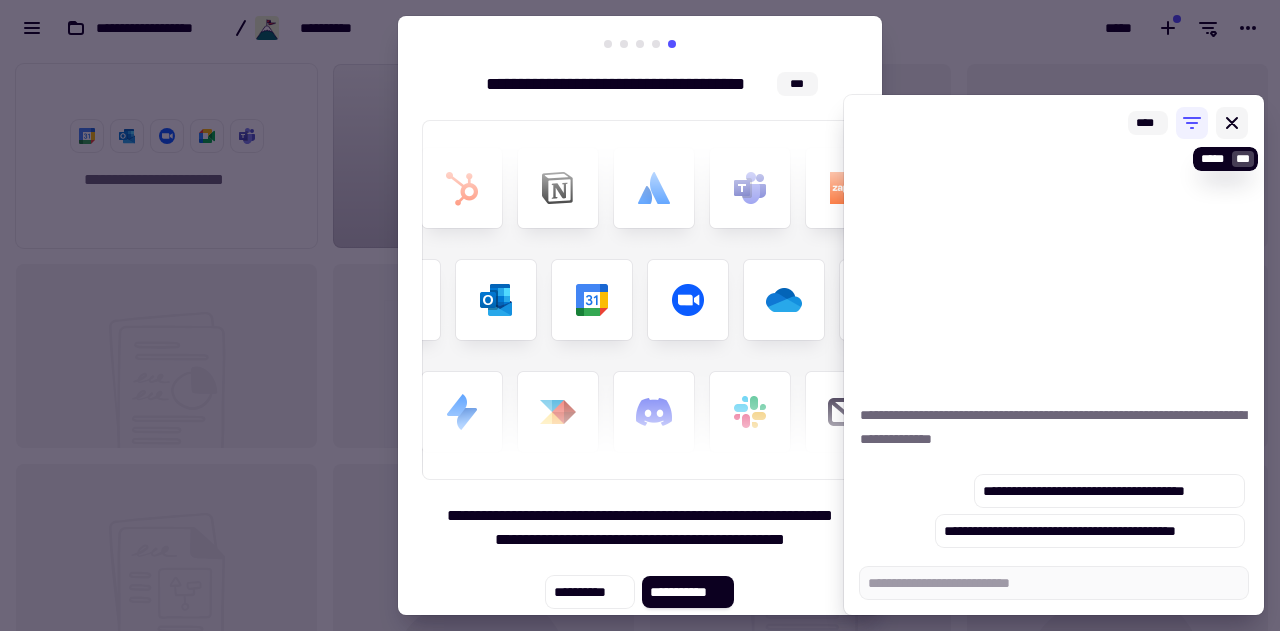 click 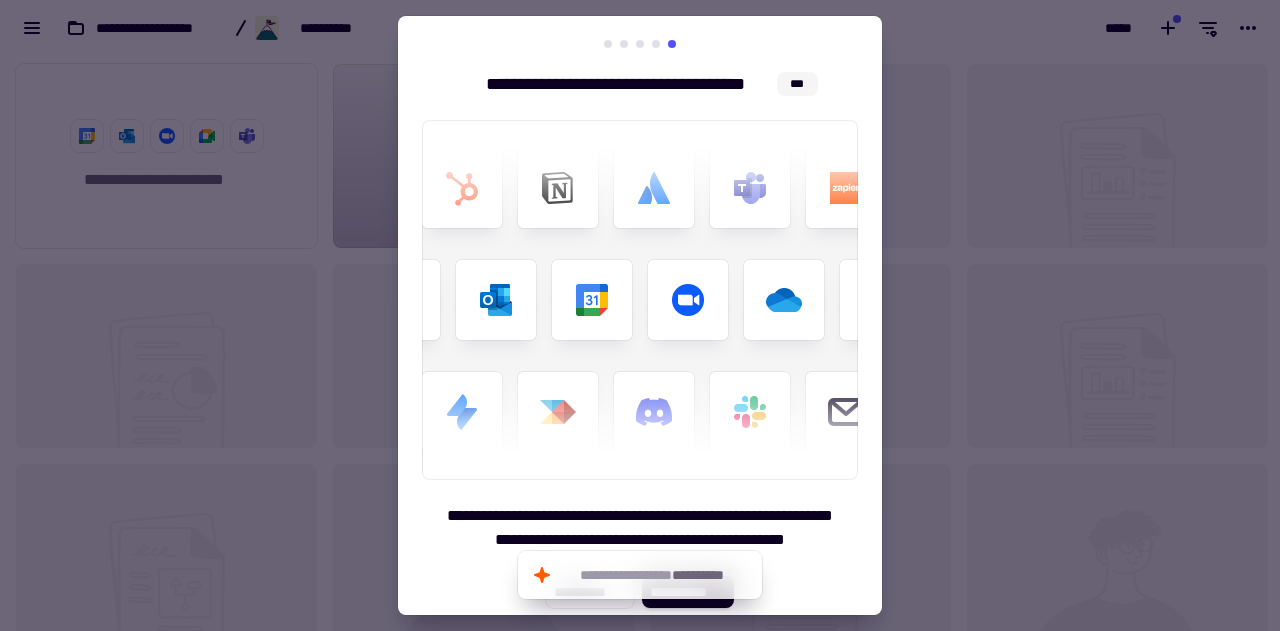 click at bounding box center (640, 315) 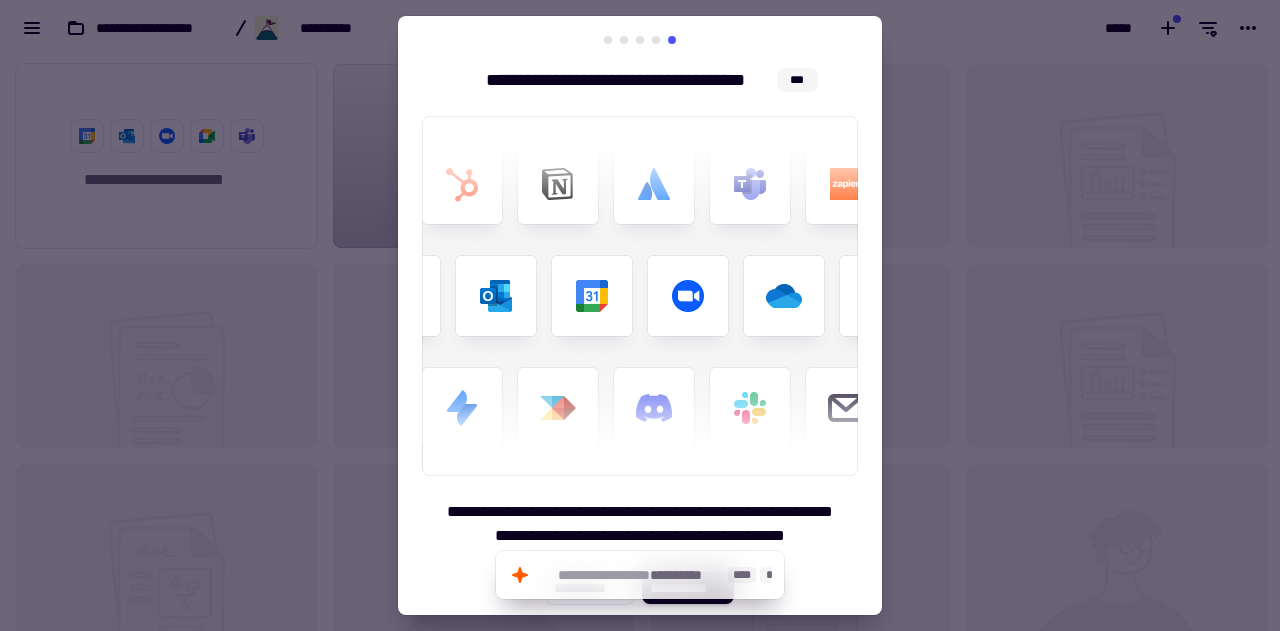 click on "**********" 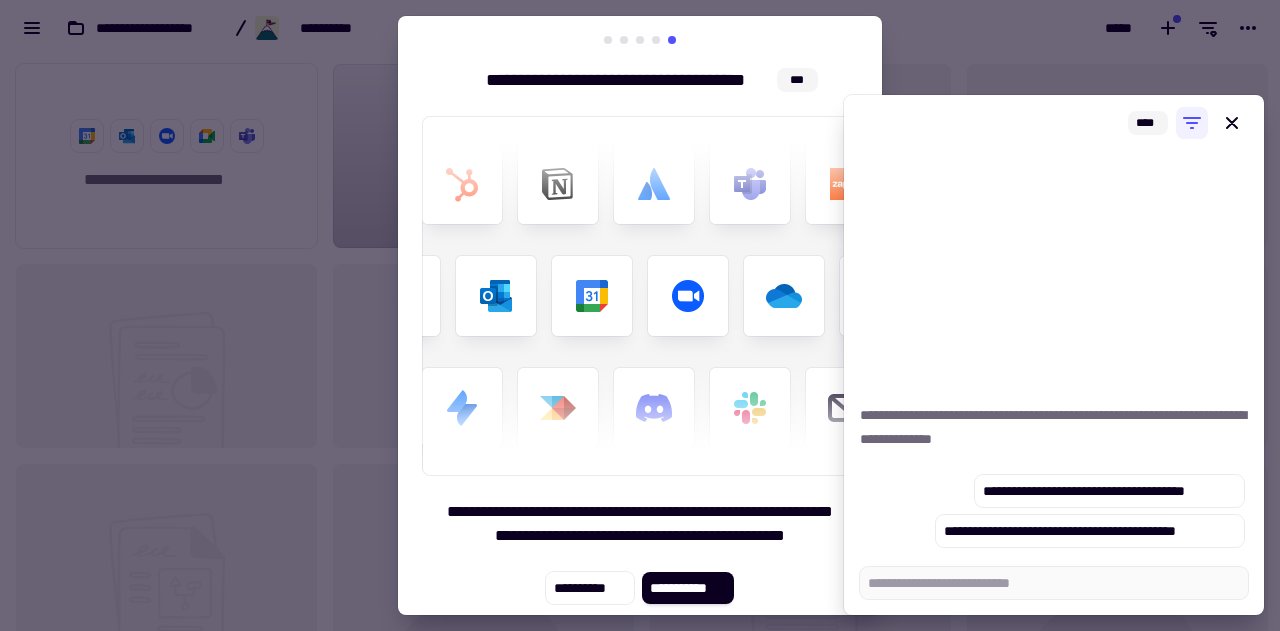 type on "*" 